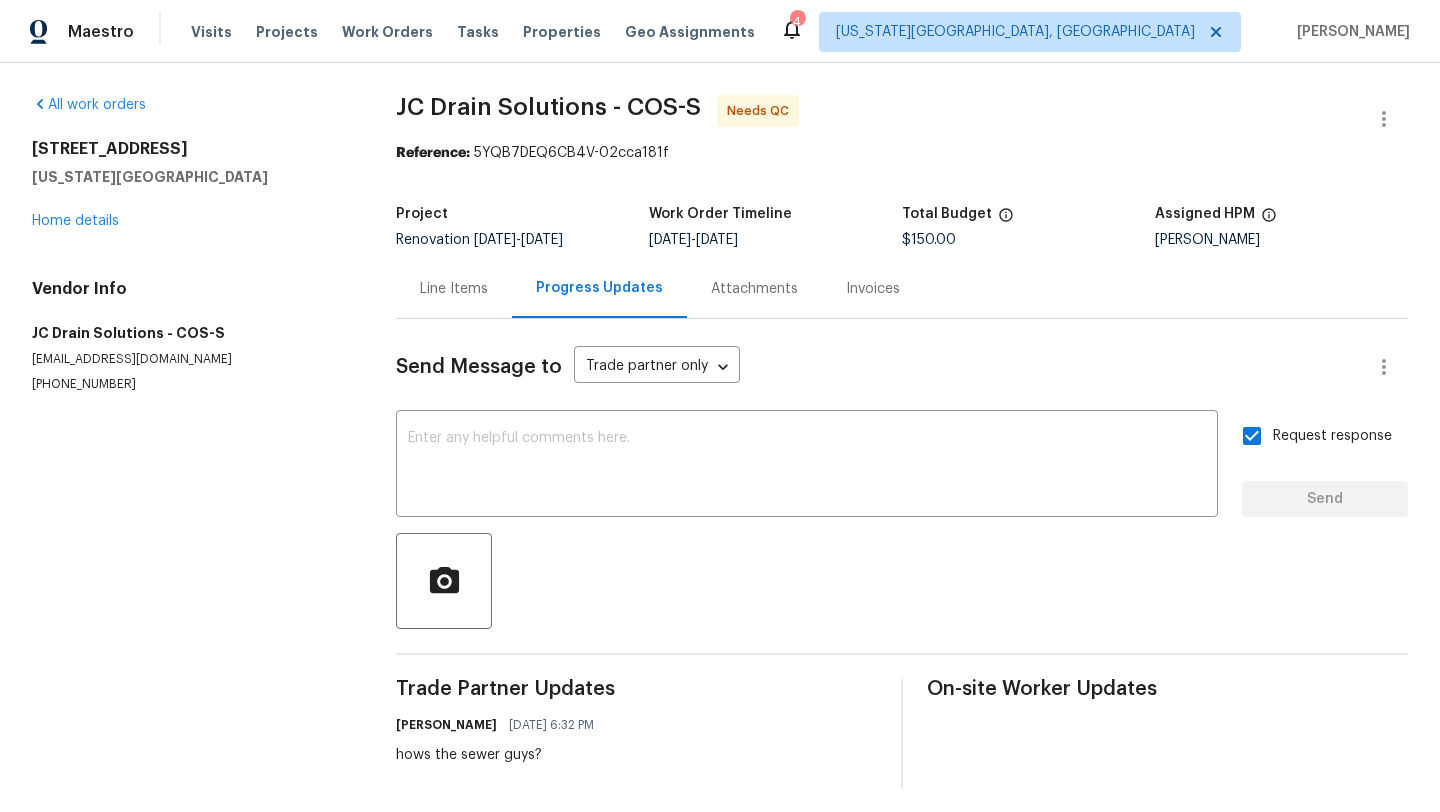 scroll, scrollTop: 0, scrollLeft: 0, axis: both 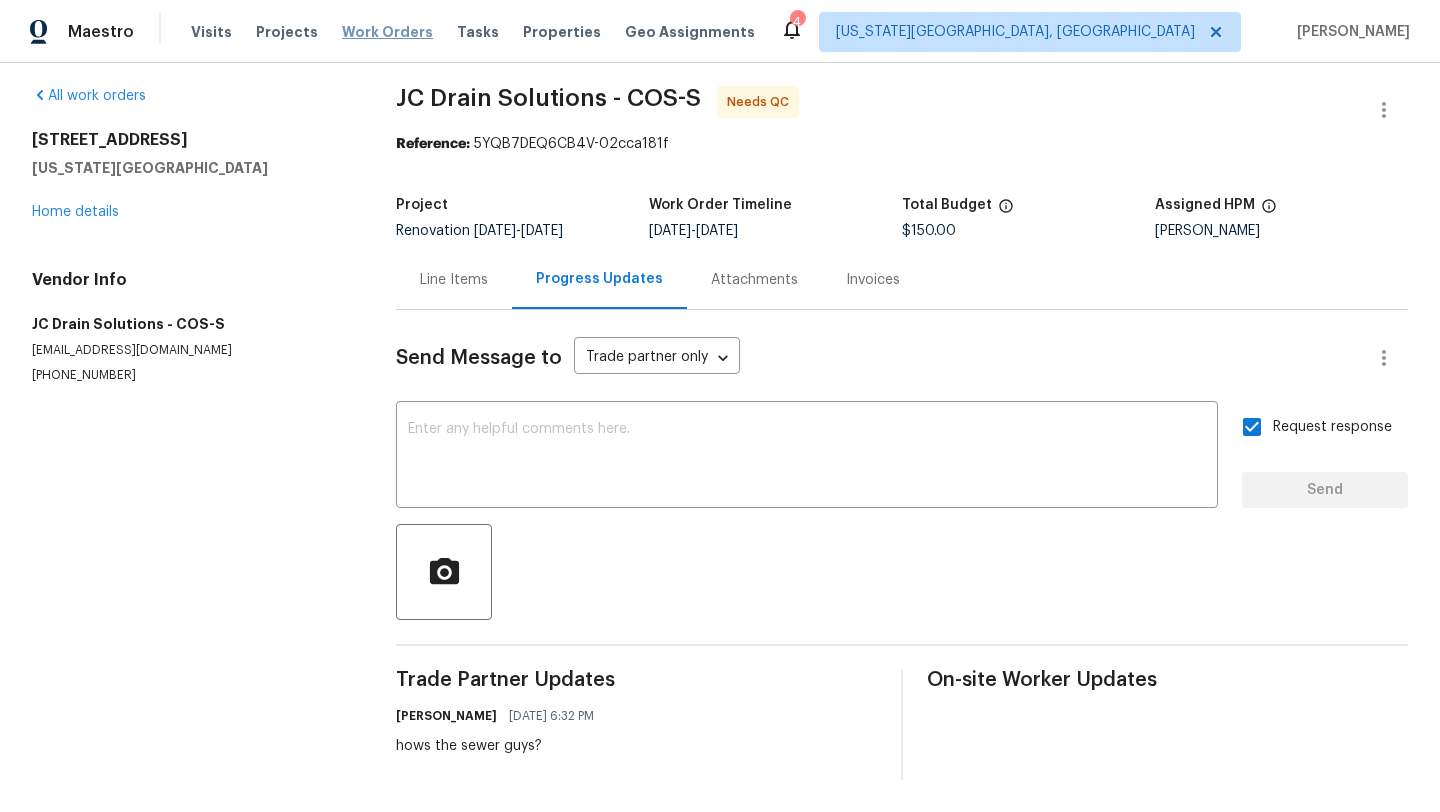click on "Work Orders" at bounding box center [387, 32] 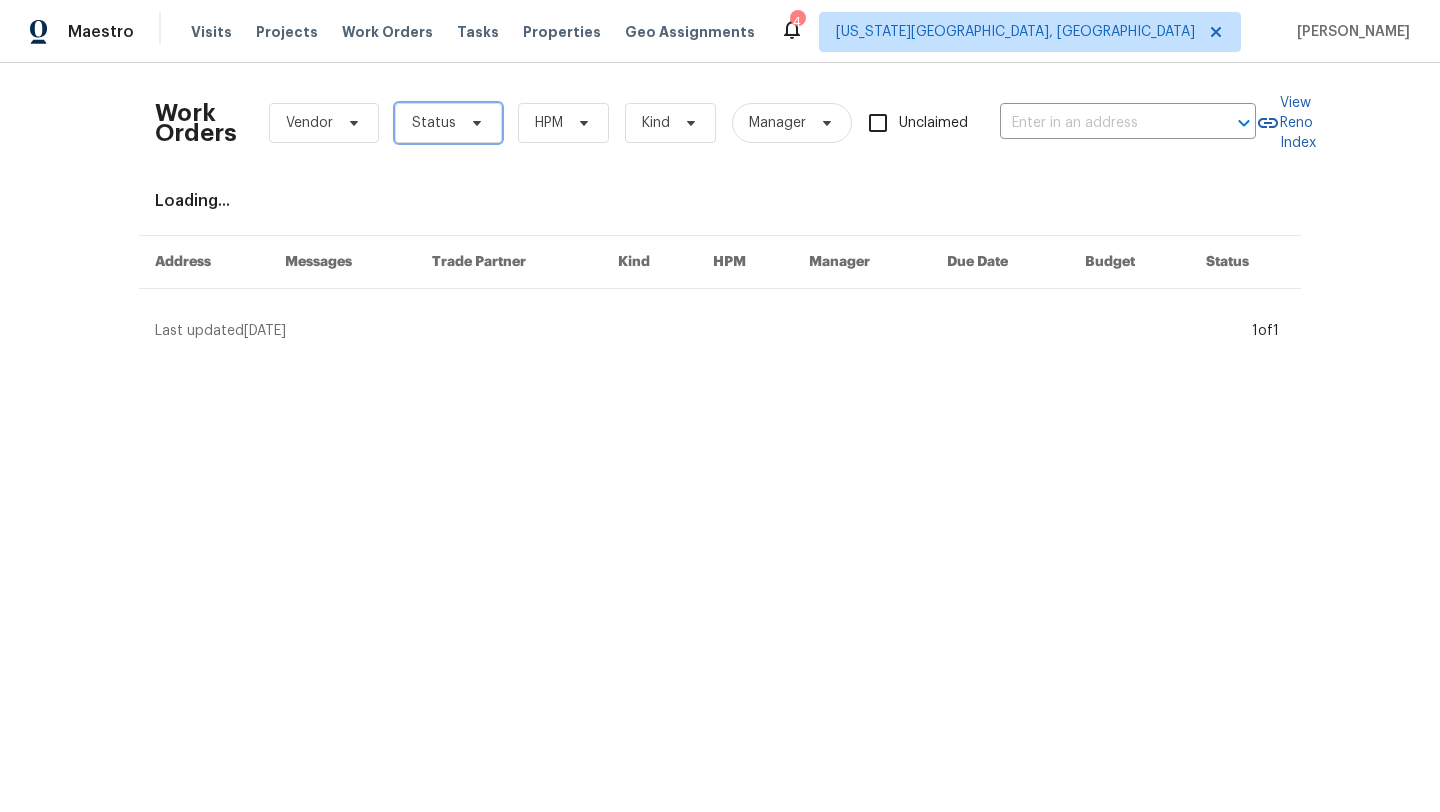 click on "Status" at bounding box center (434, 123) 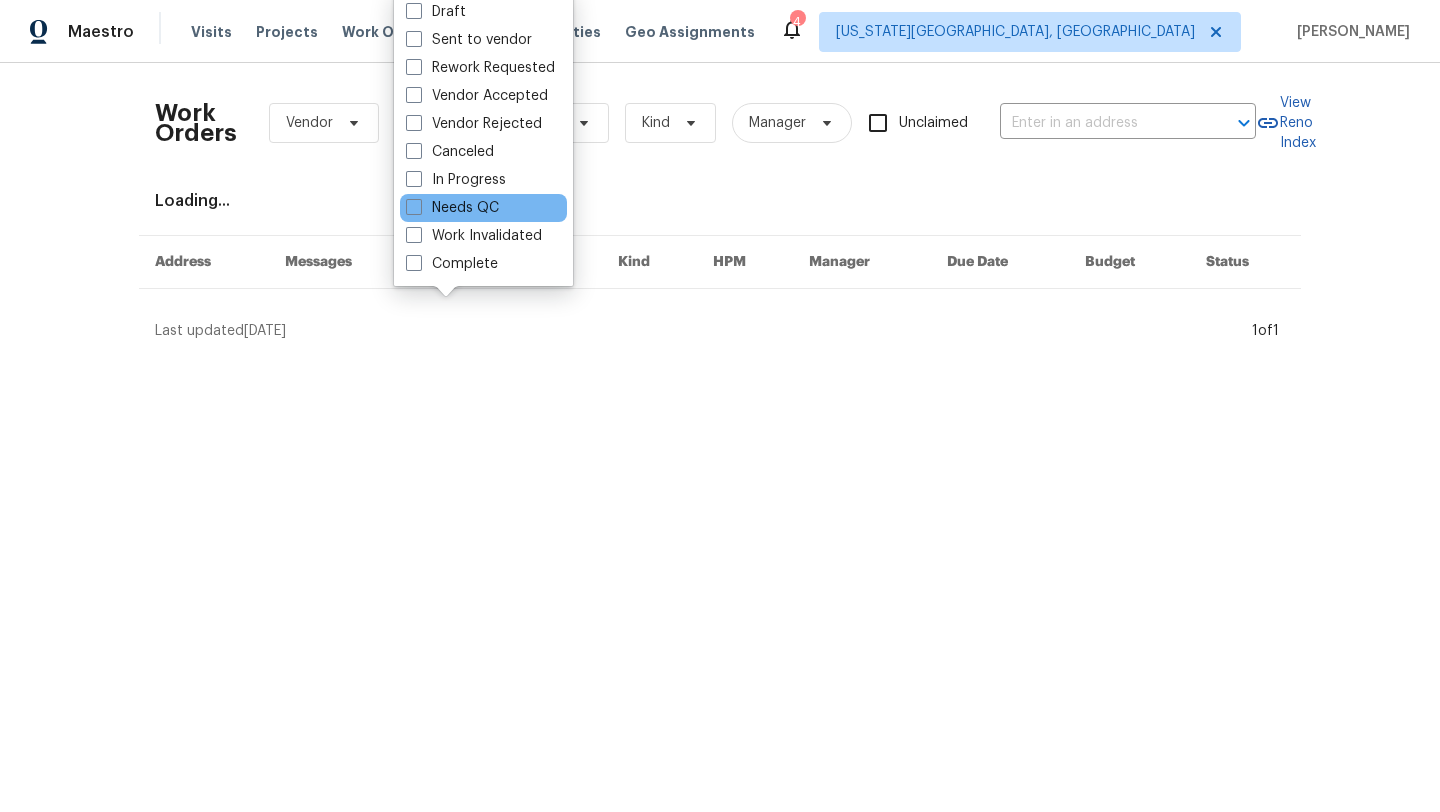 click on "Needs QC" at bounding box center (483, 208) 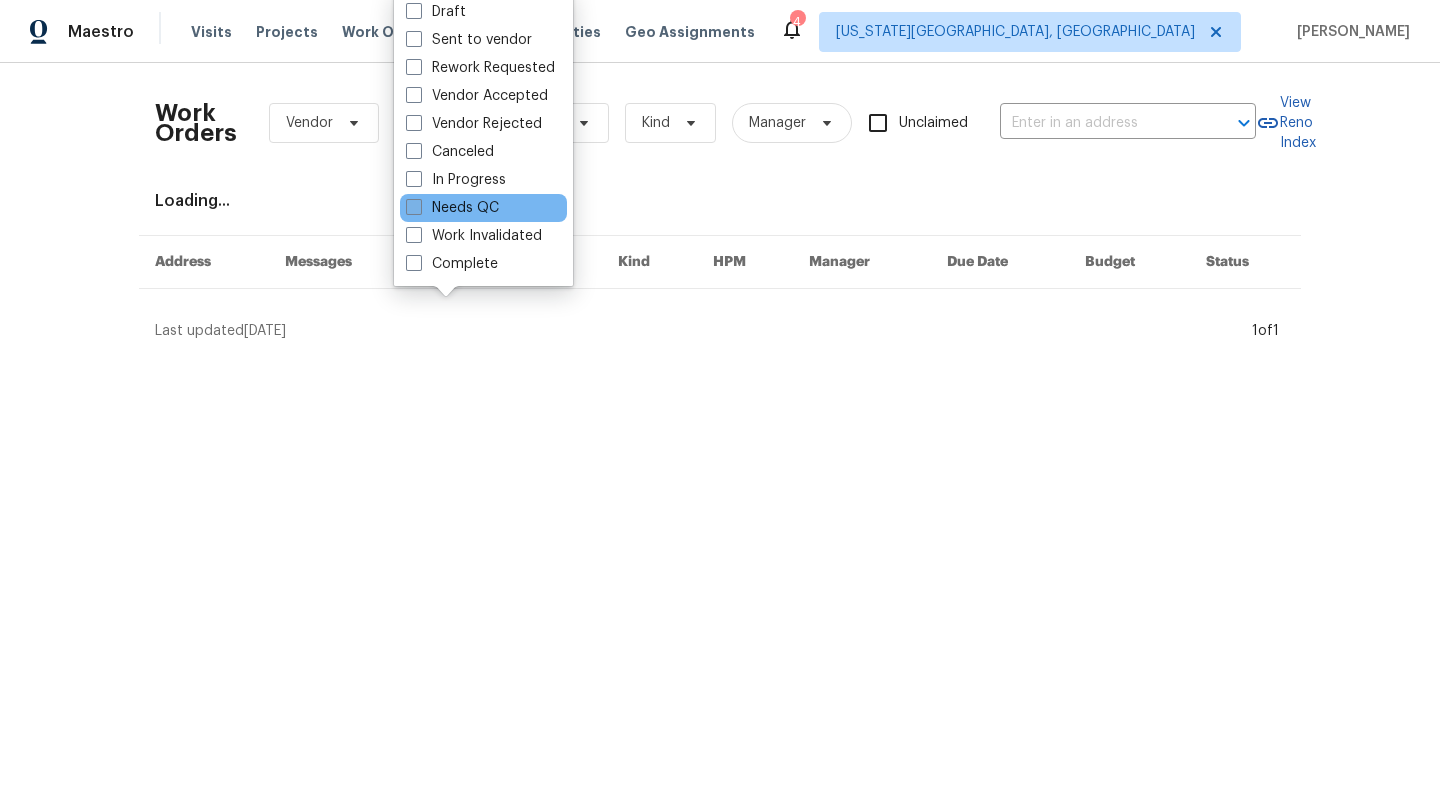 click at bounding box center [414, 207] 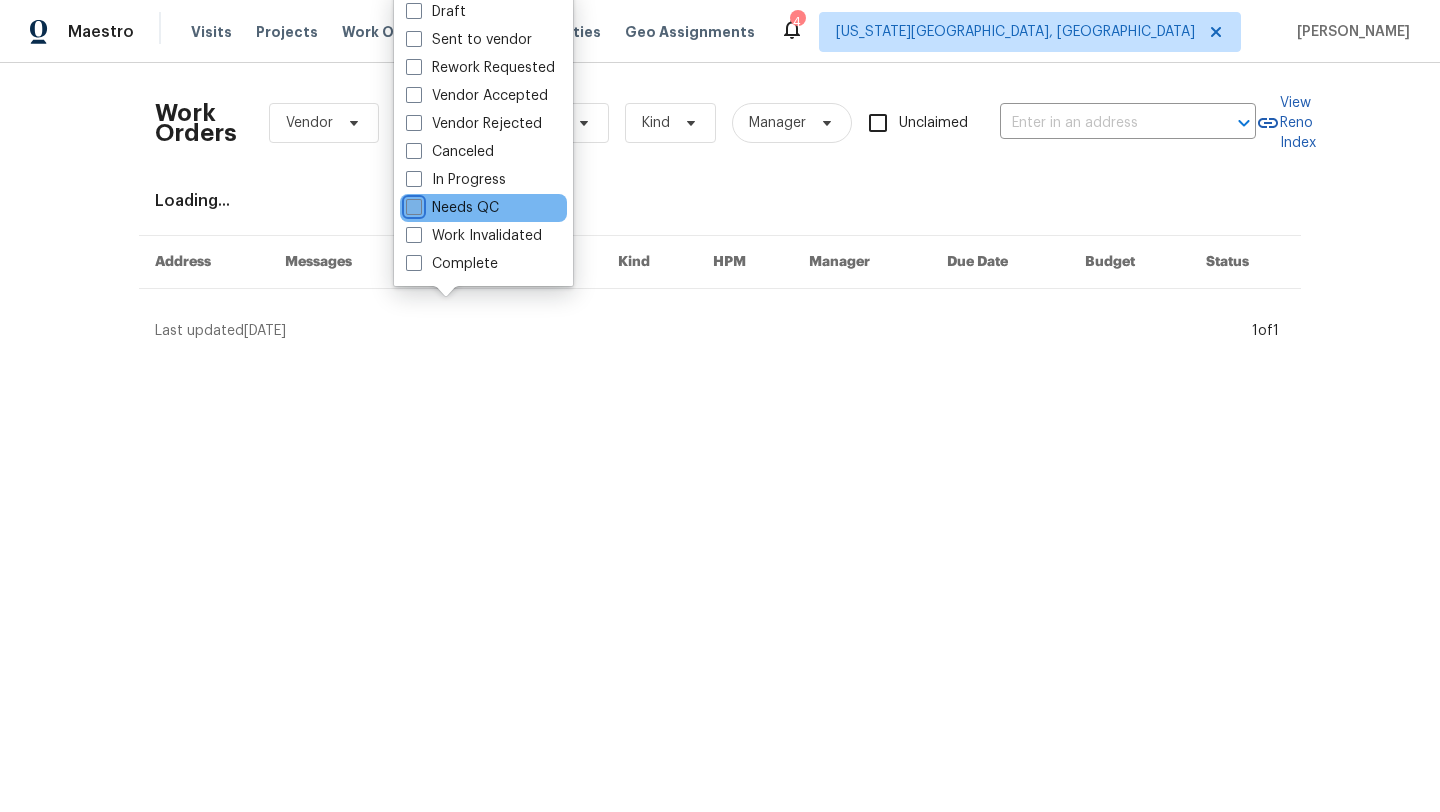 click on "Needs QC" at bounding box center [412, 204] 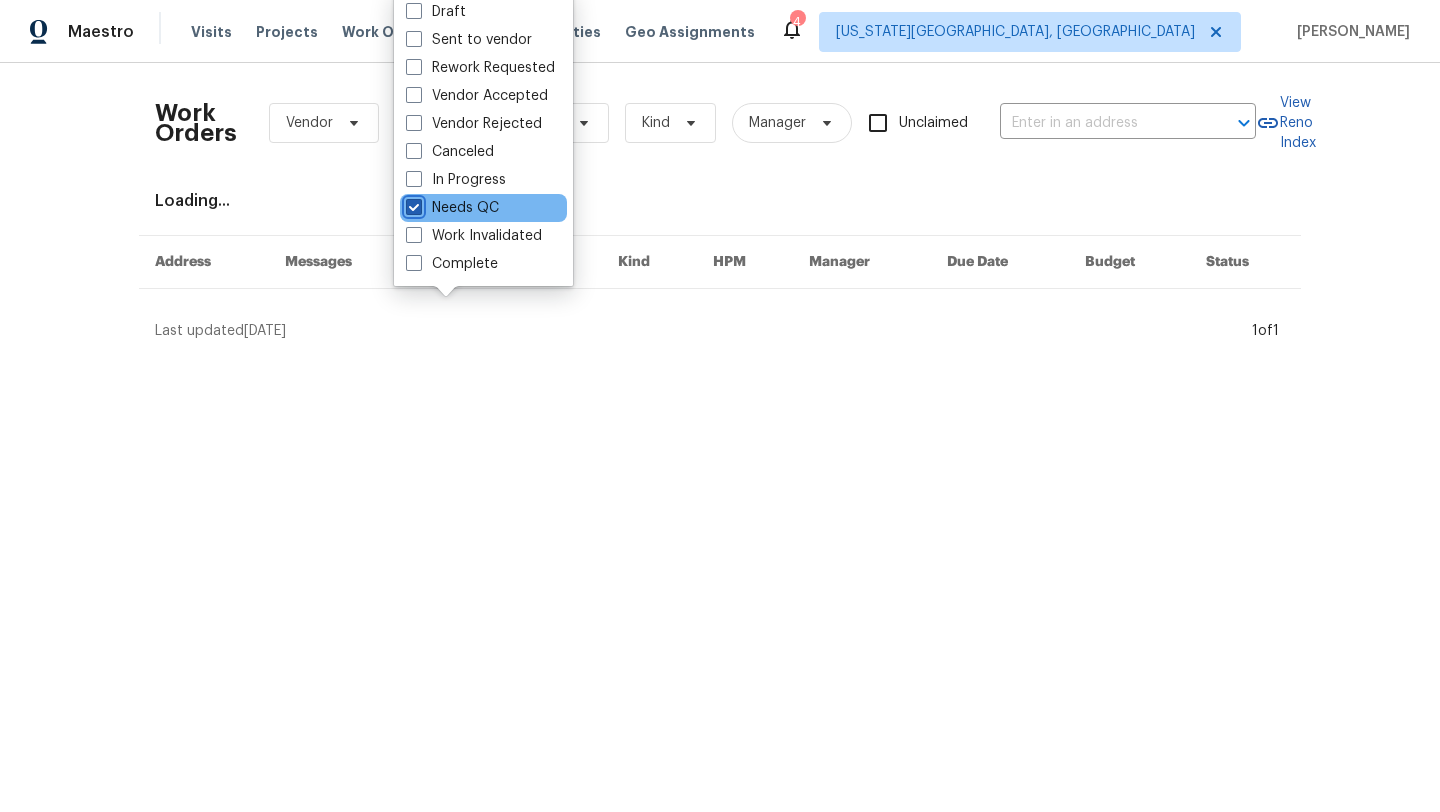 checkbox on "true" 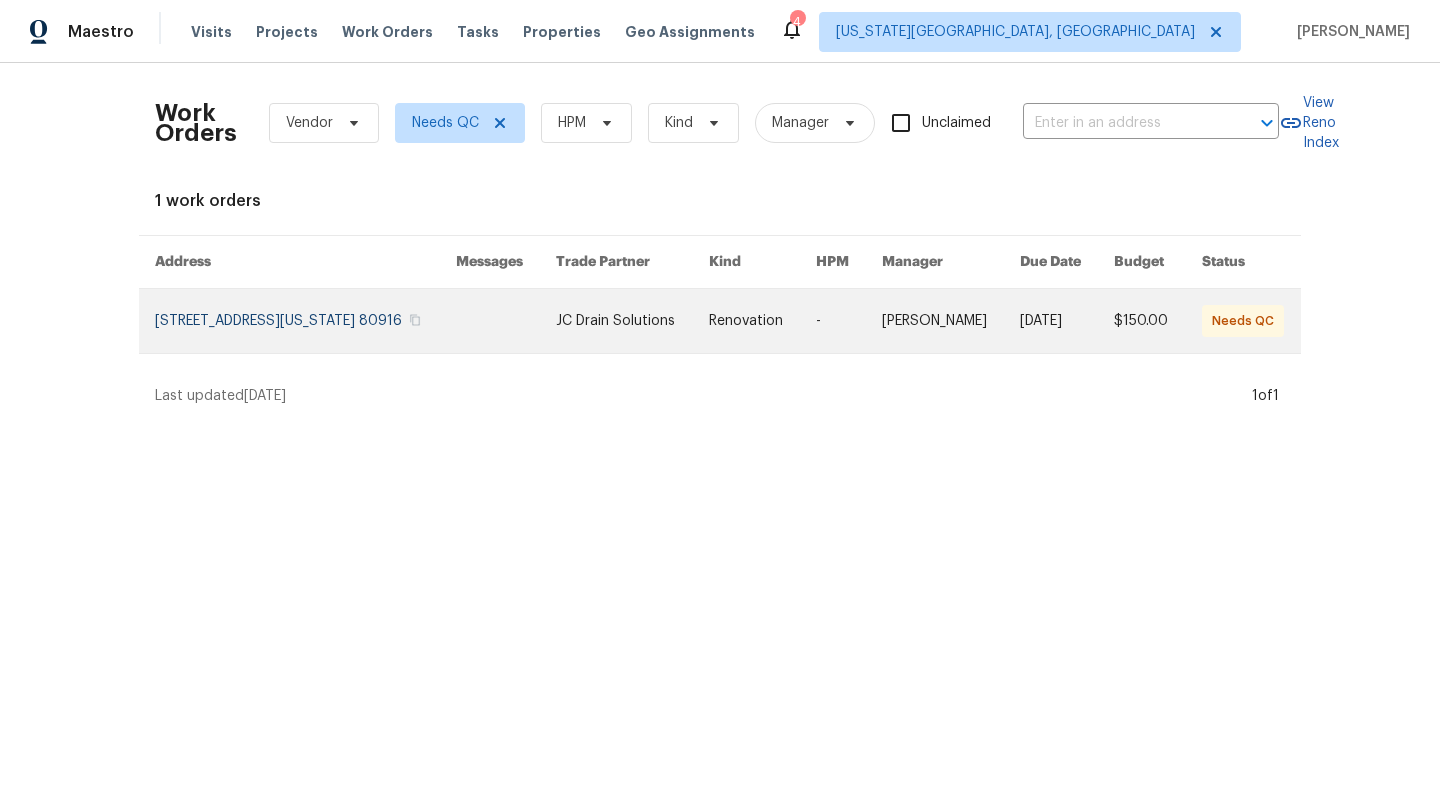 click at bounding box center [632, 321] 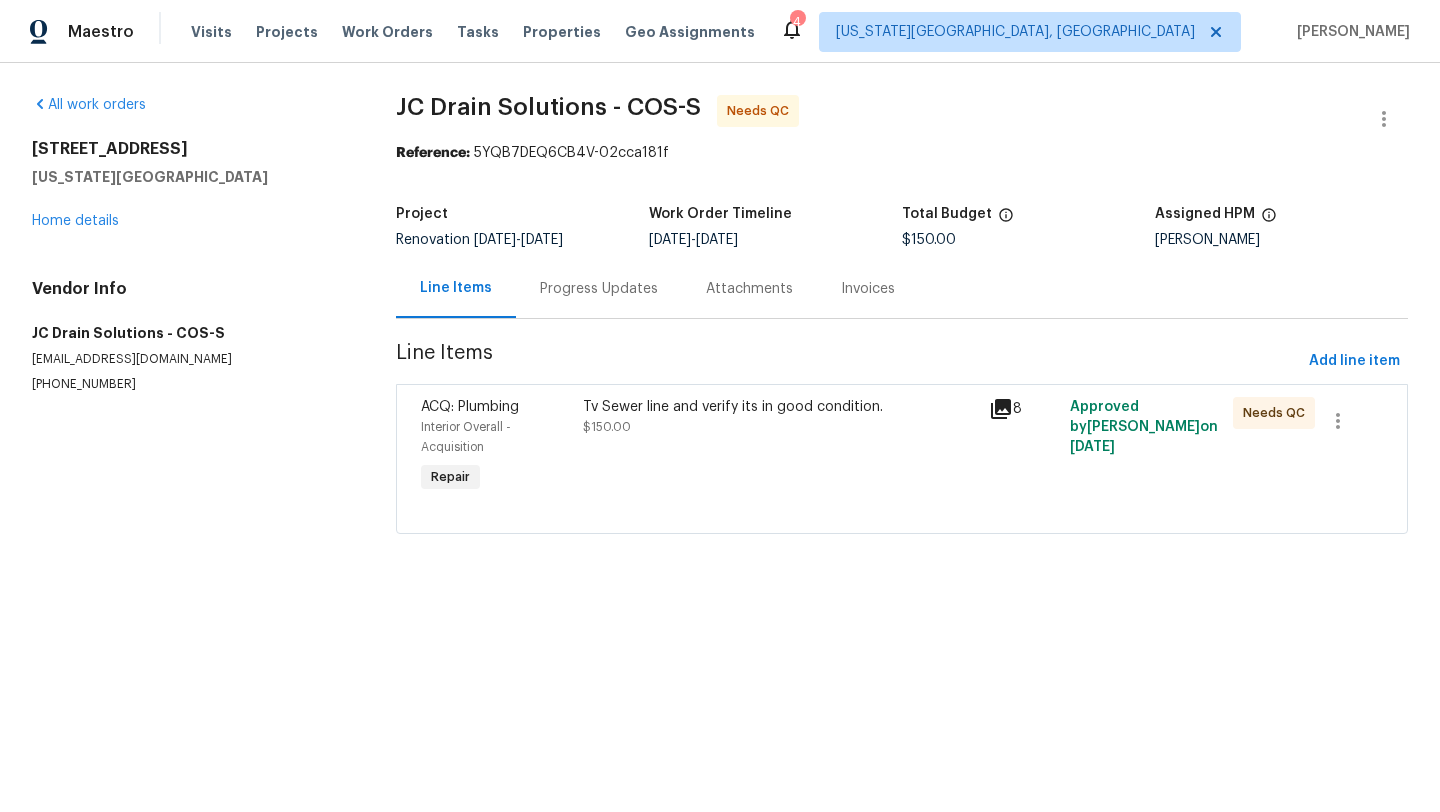 click on "Progress Updates" at bounding box center (599, 289) 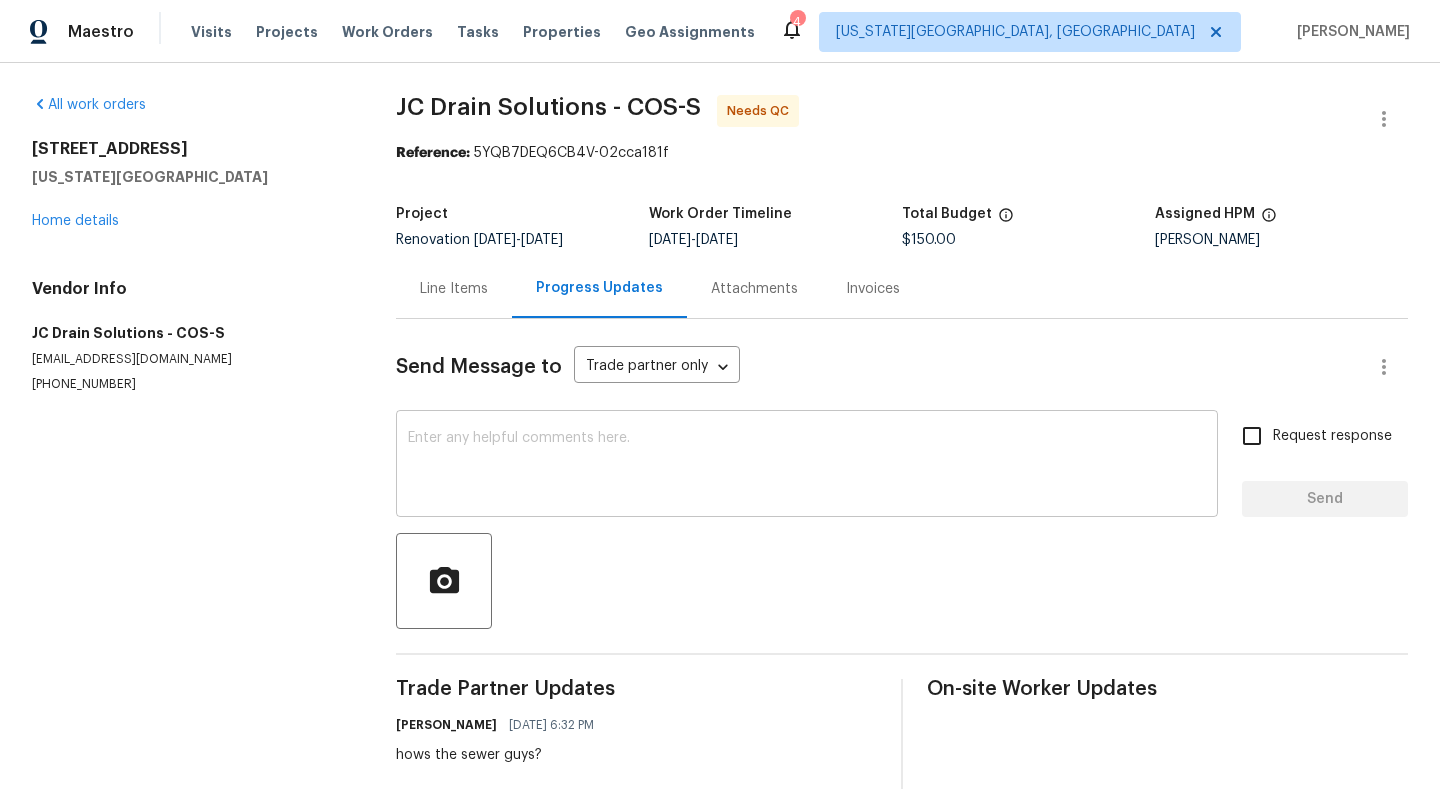 scroll, scrollTop: 9, scrollLeft: 0, axis: vertical 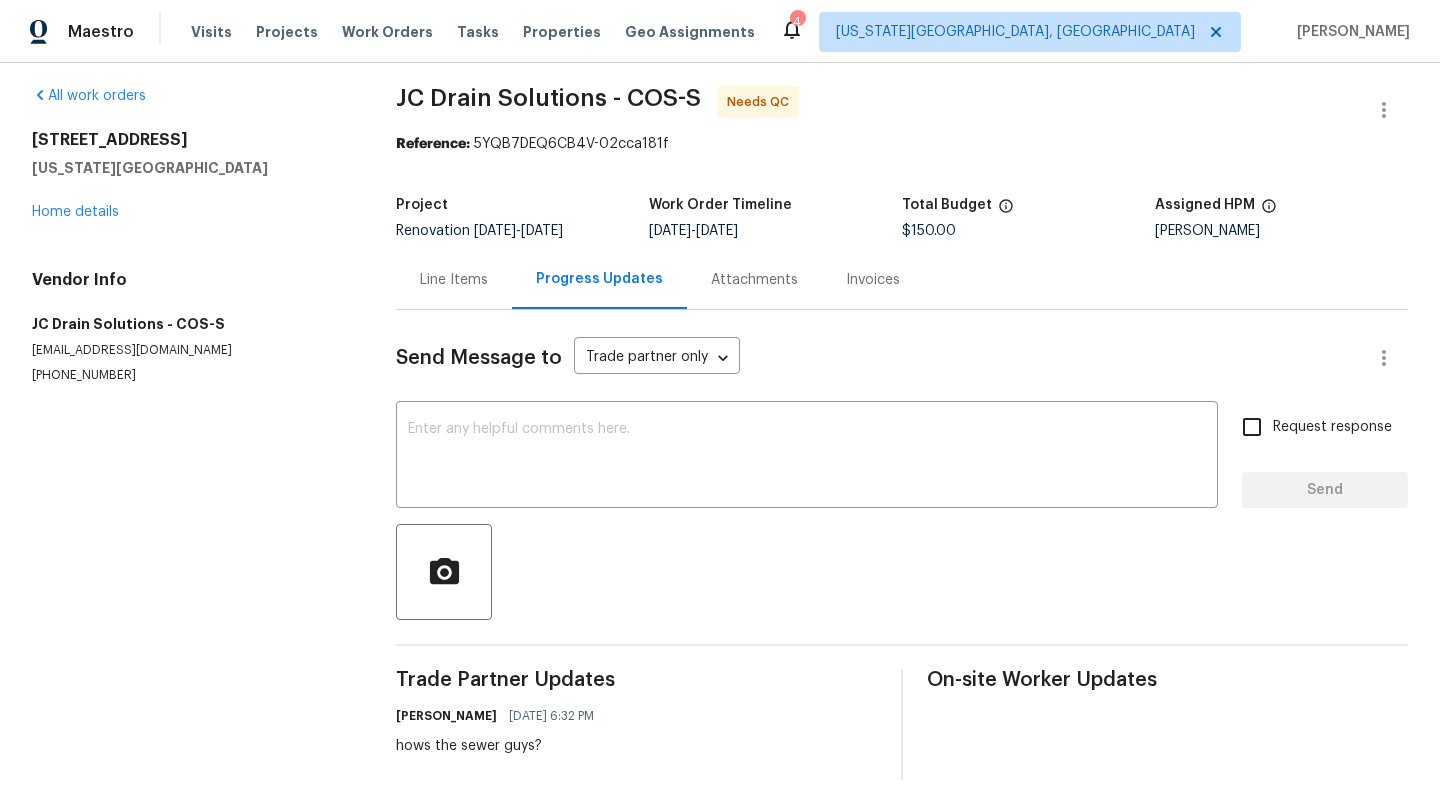 click on "Line Items" at bounding box center (454, 280) 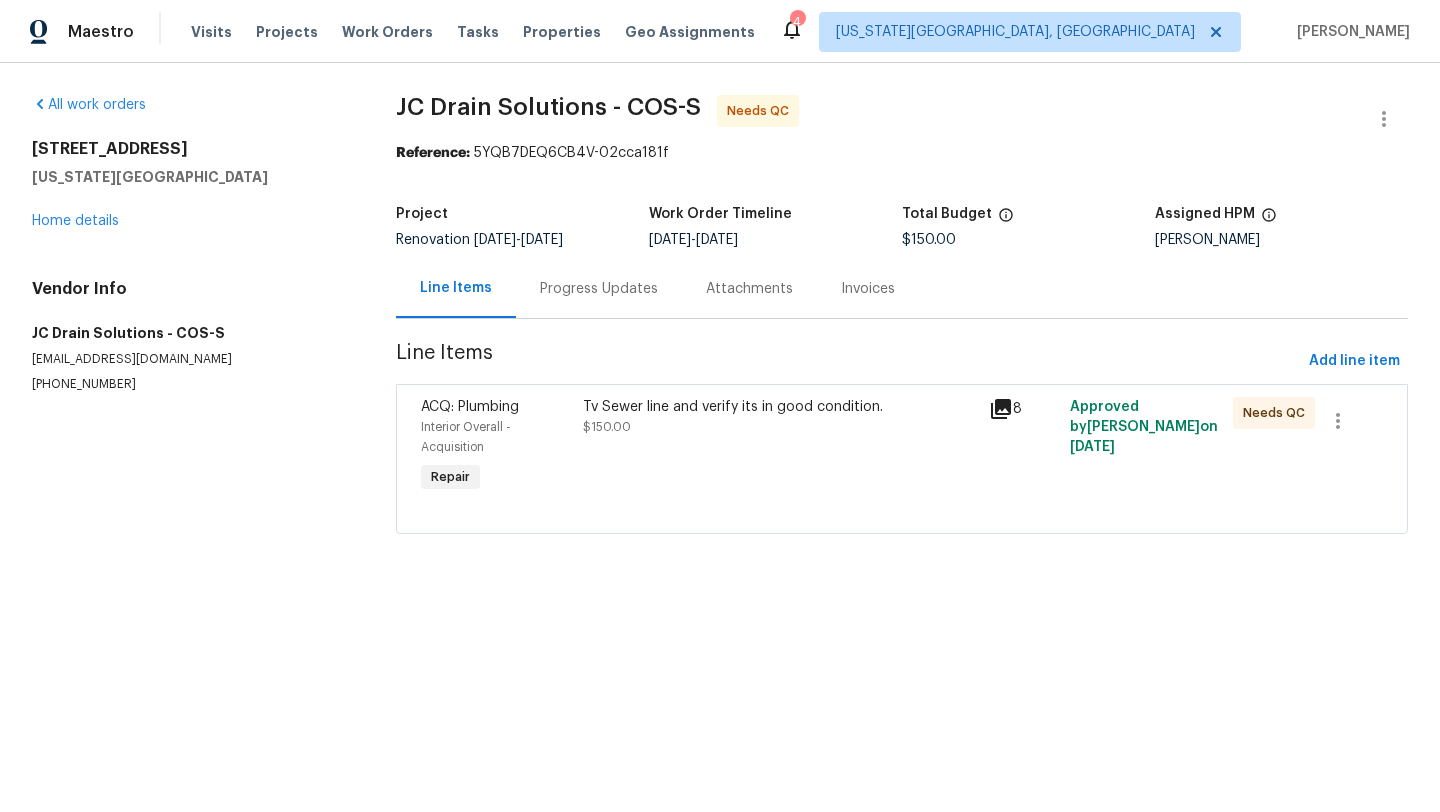 click on "Progress Updates" at bounding box center [599, 289] 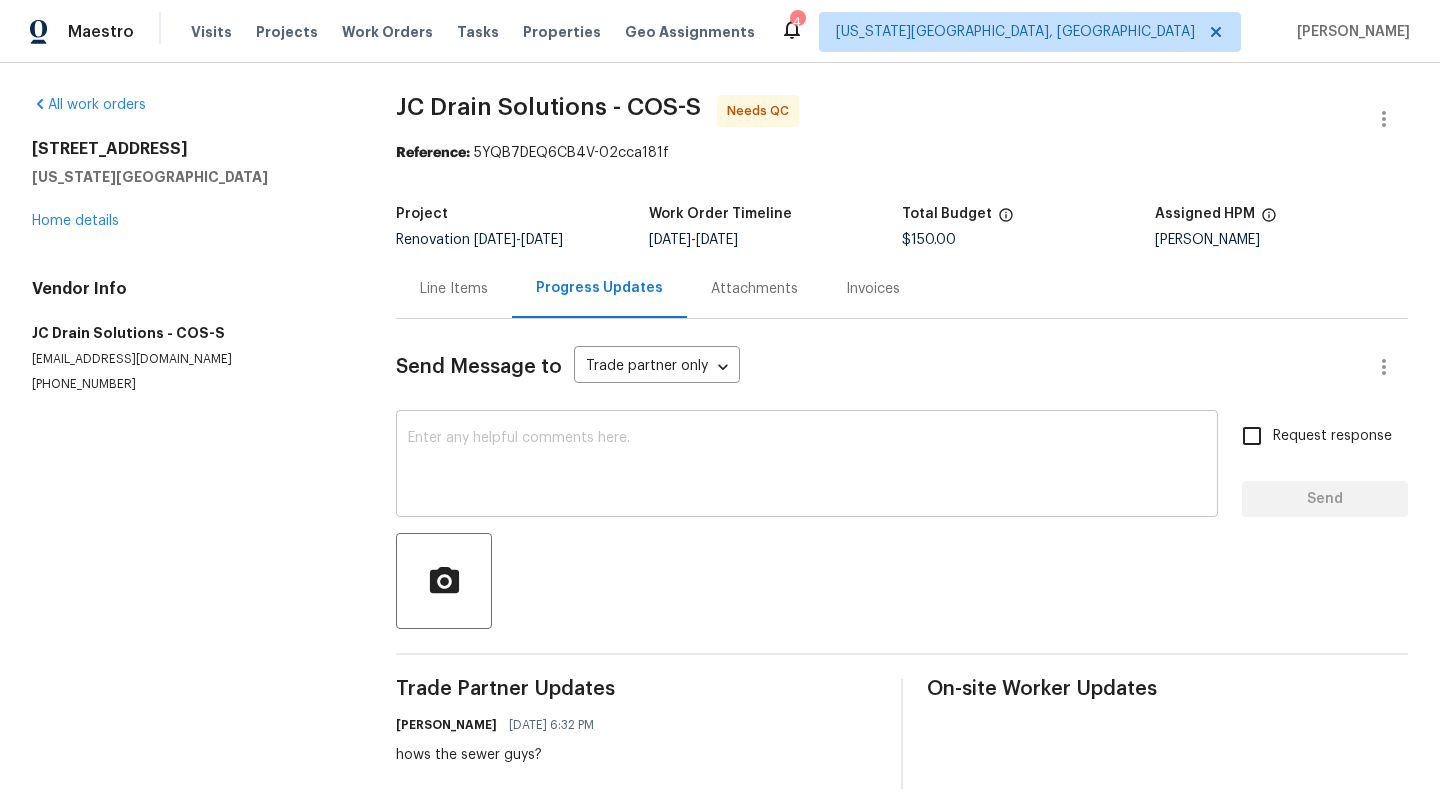 click at bounding box center (807, 466) 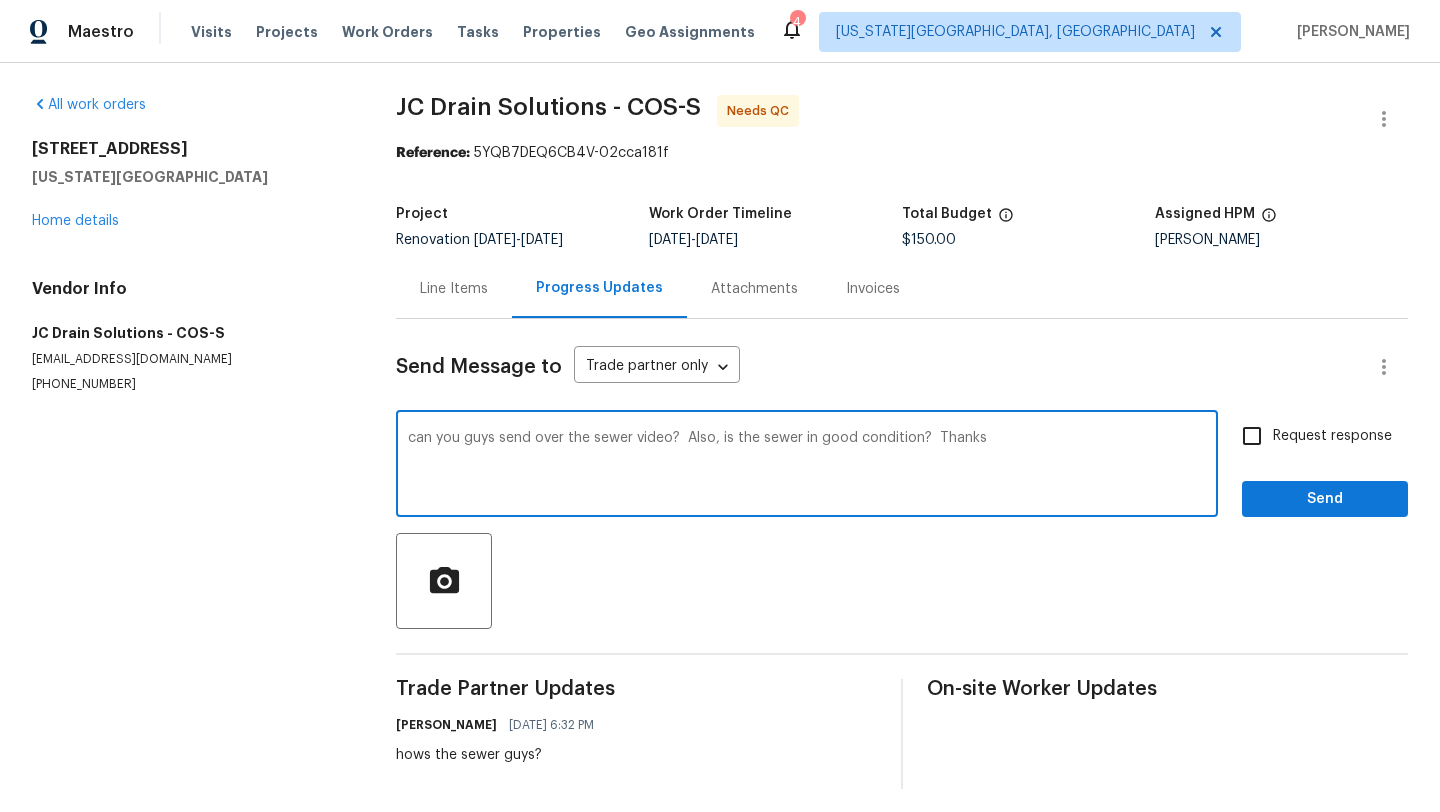 type on "can you guys send over the sewer video?  Also, is the sewer in good condition?  Thanks" 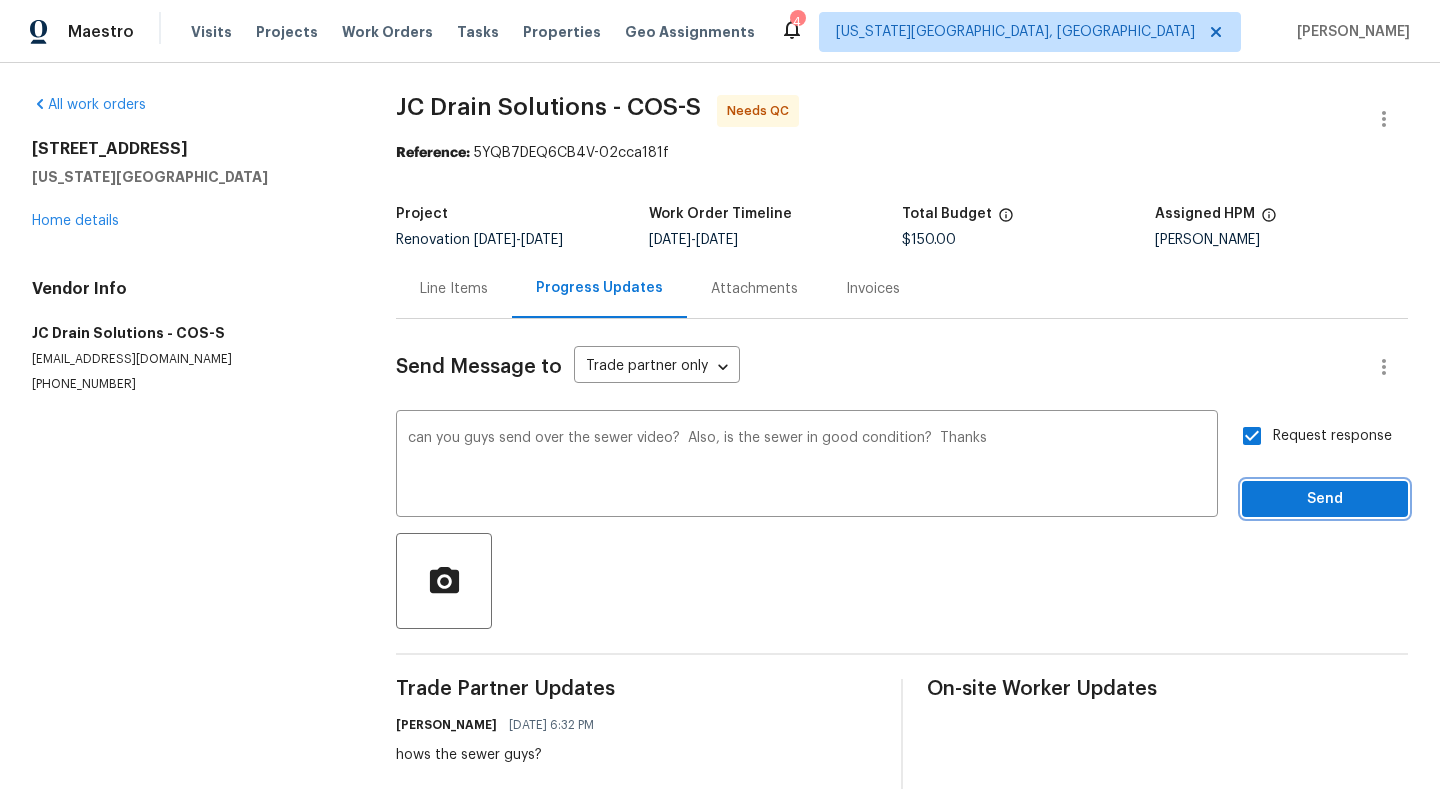 click on "Send" at bounding box center [1325, 499] 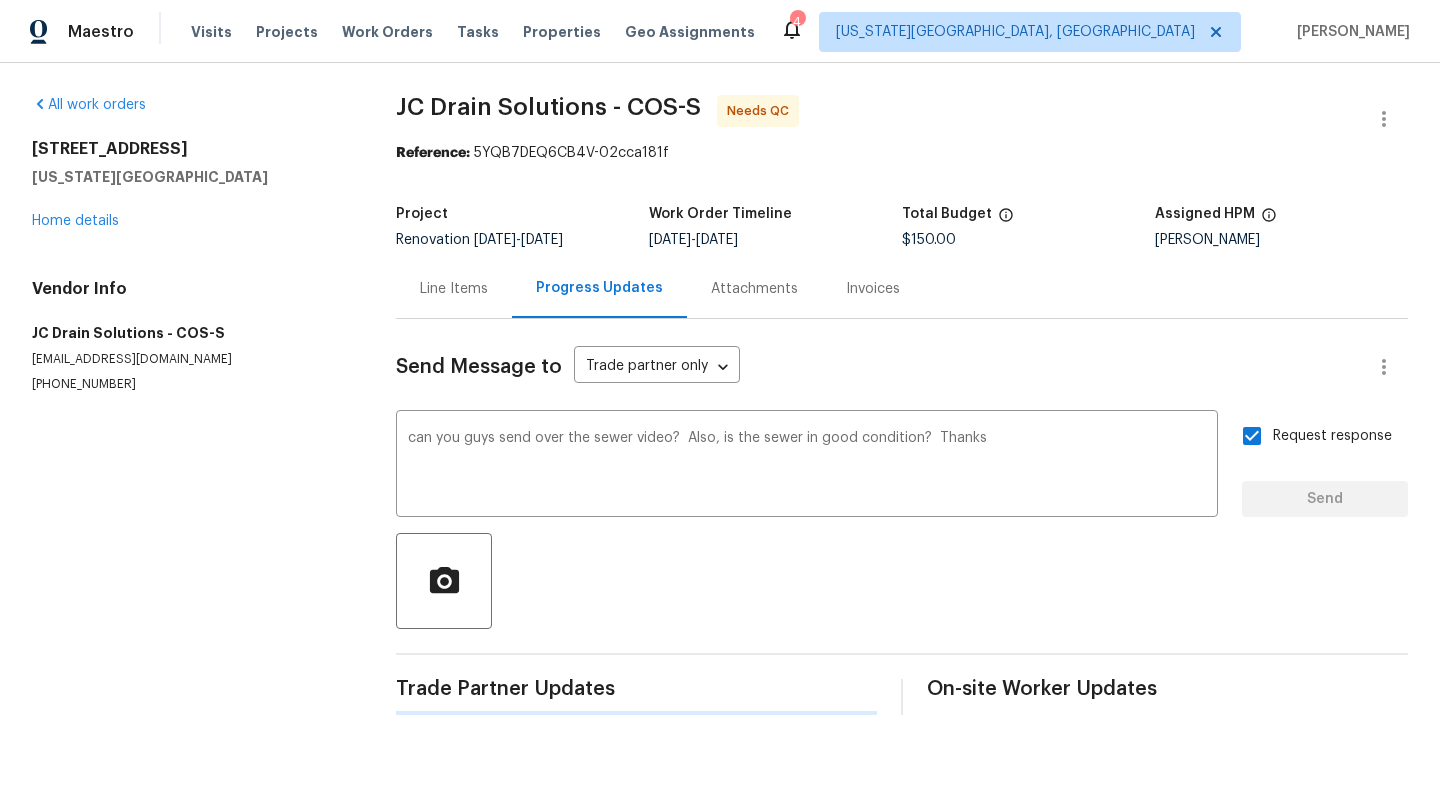 type 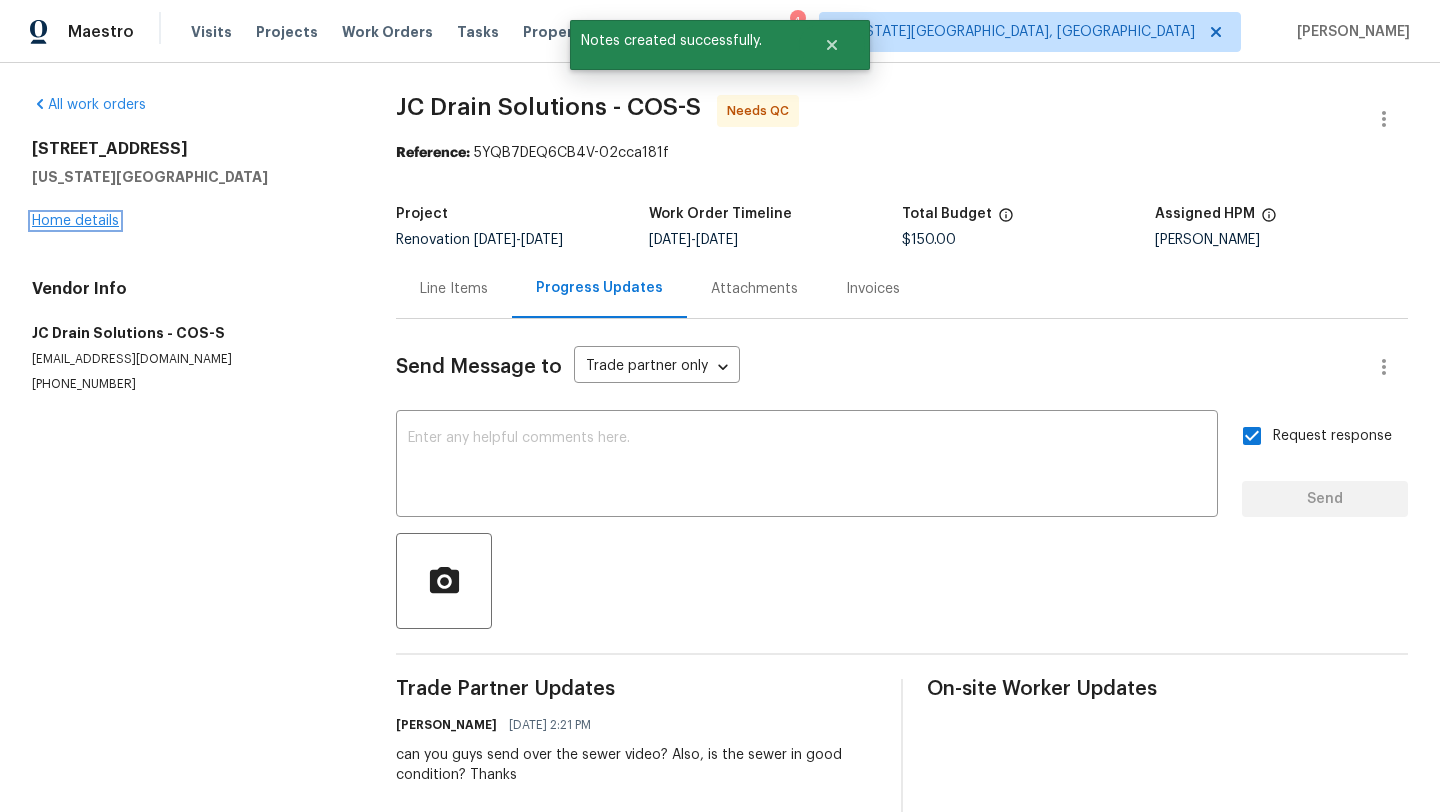 click on "Home details" at bounding box center [75, 221] 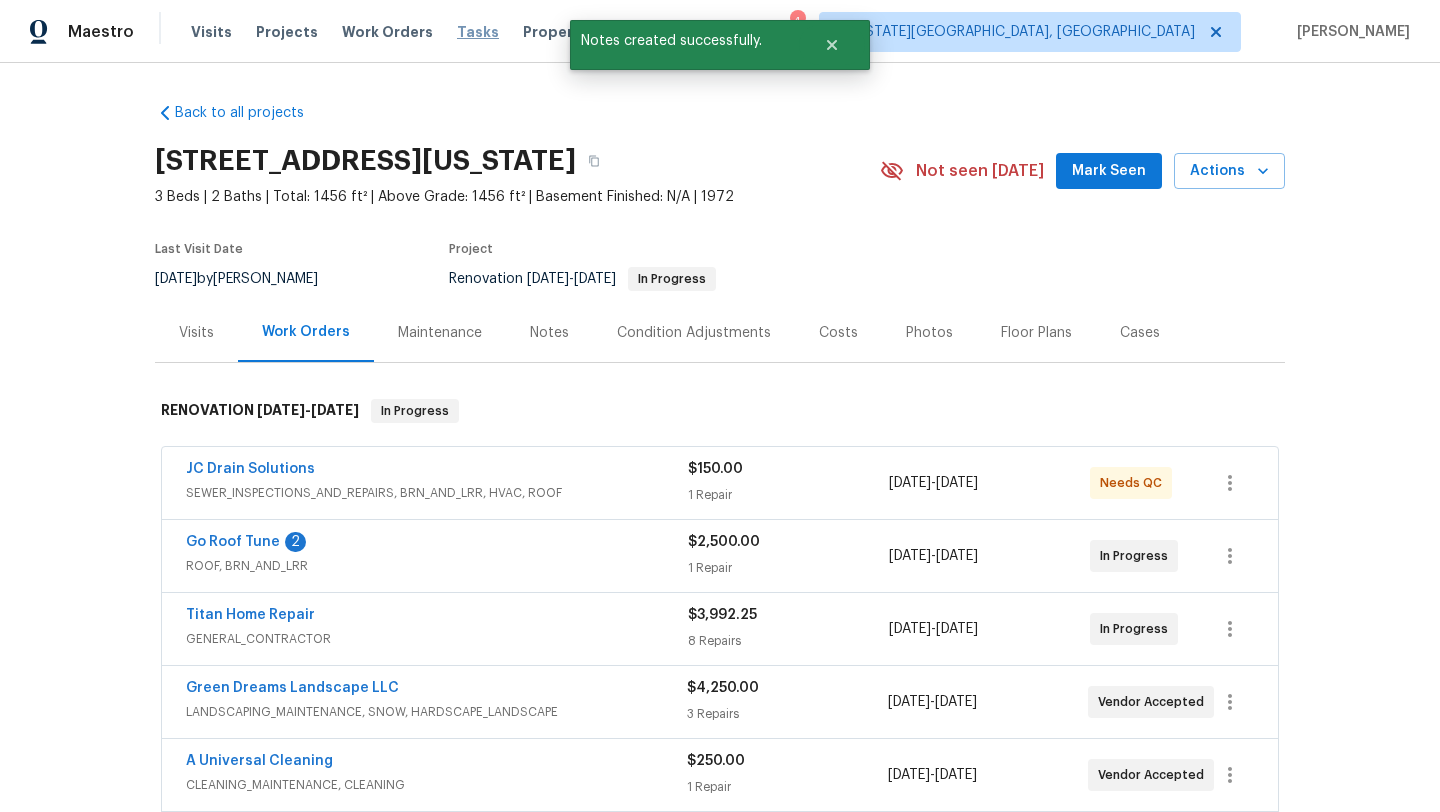 click on "Tasks" at bounding box center (478, 32) 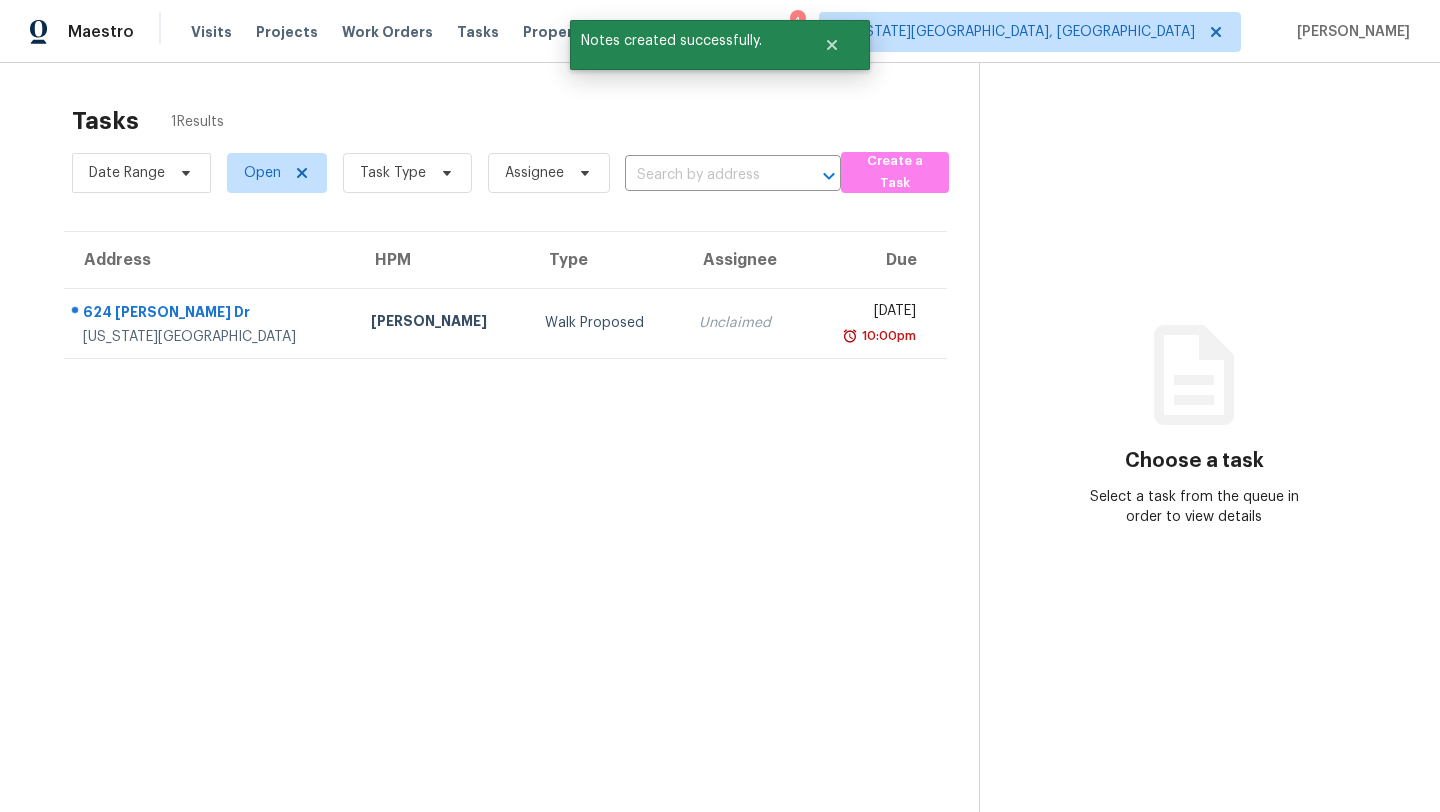 click on "Properties" at bounding box center (562, 32) 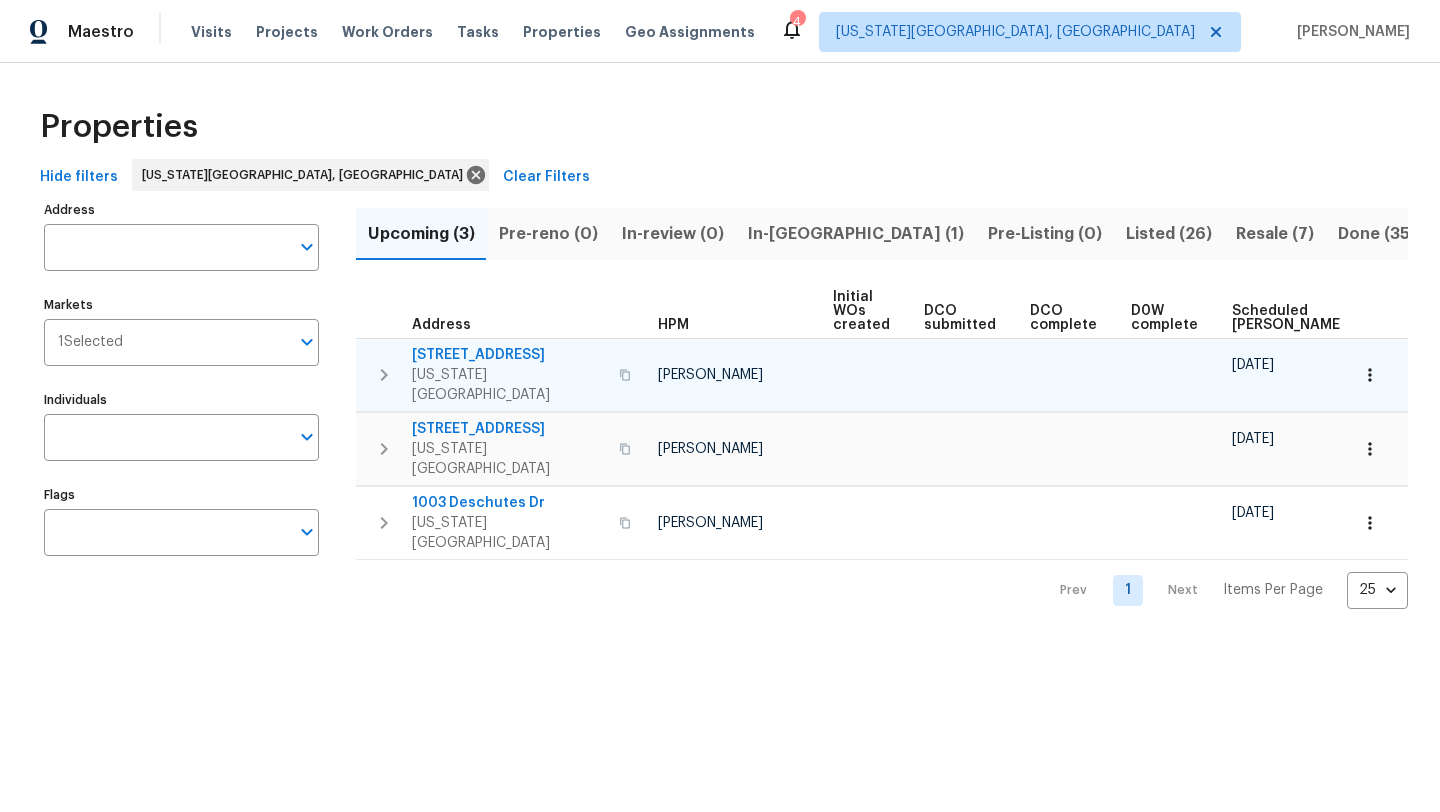 scroll, scrollTop: 0, scrollLeft: 219, axis: horizontal 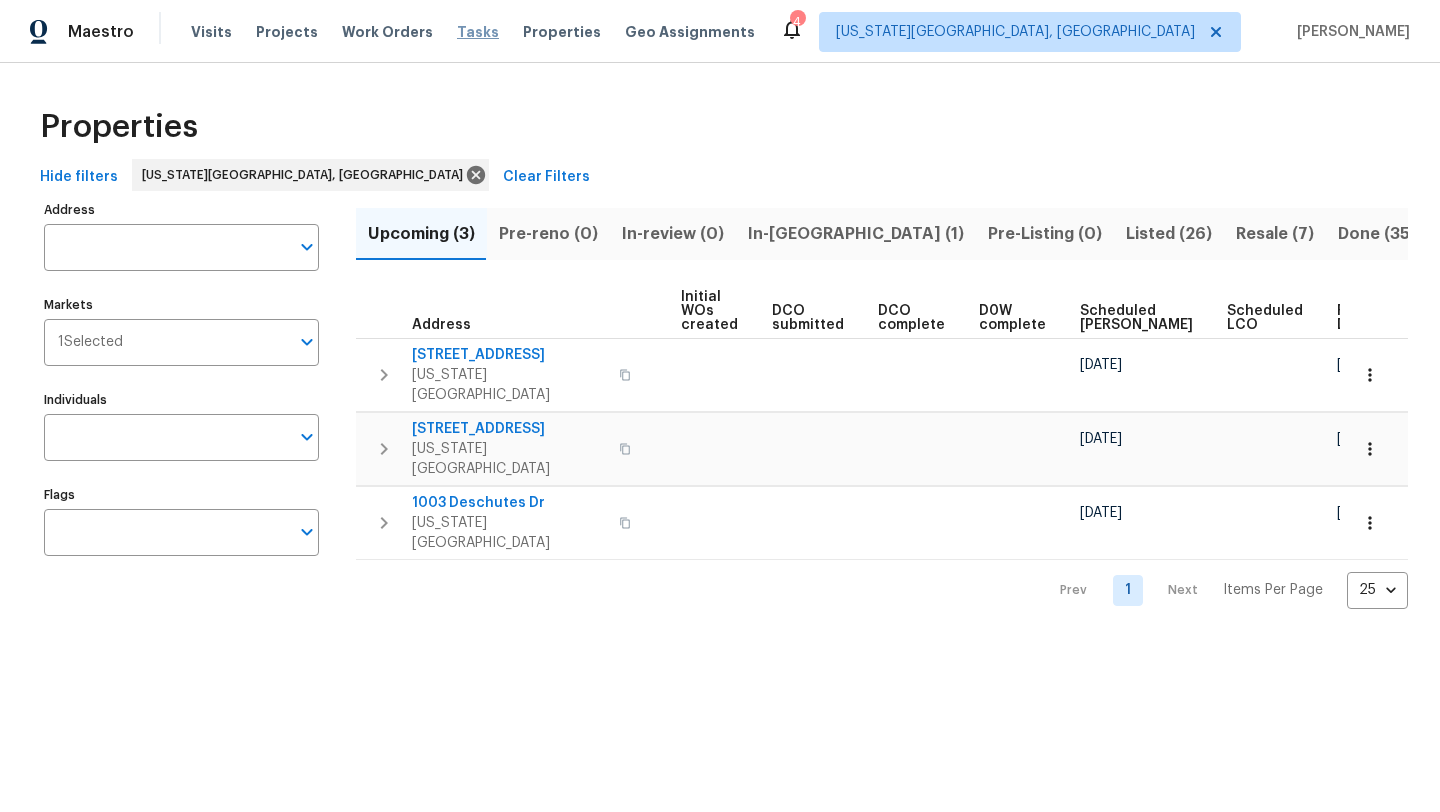 click on "Tasks" at bounding box center [478, 32] 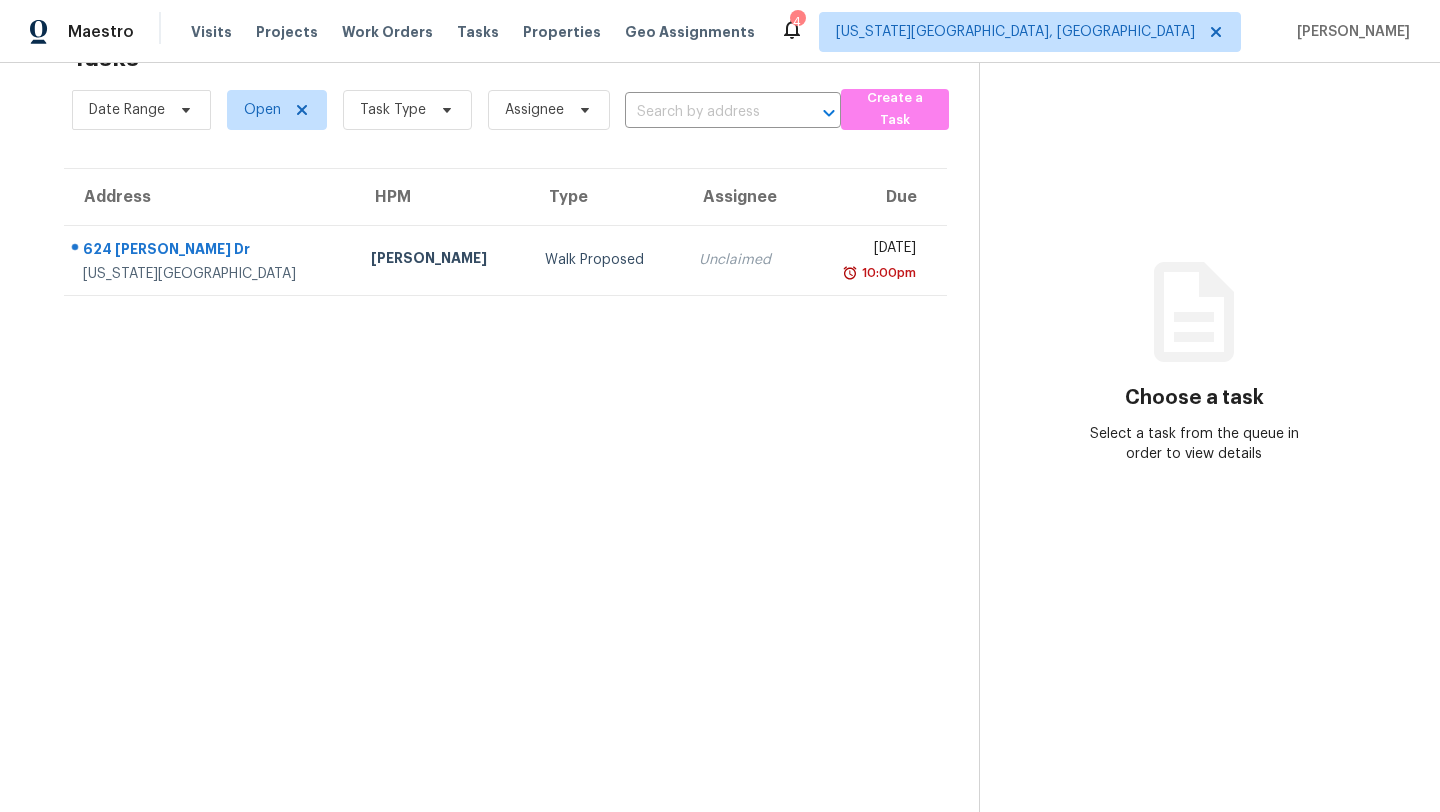 scroll, scrollTop: 0, scrollLeft: 0, axis: both 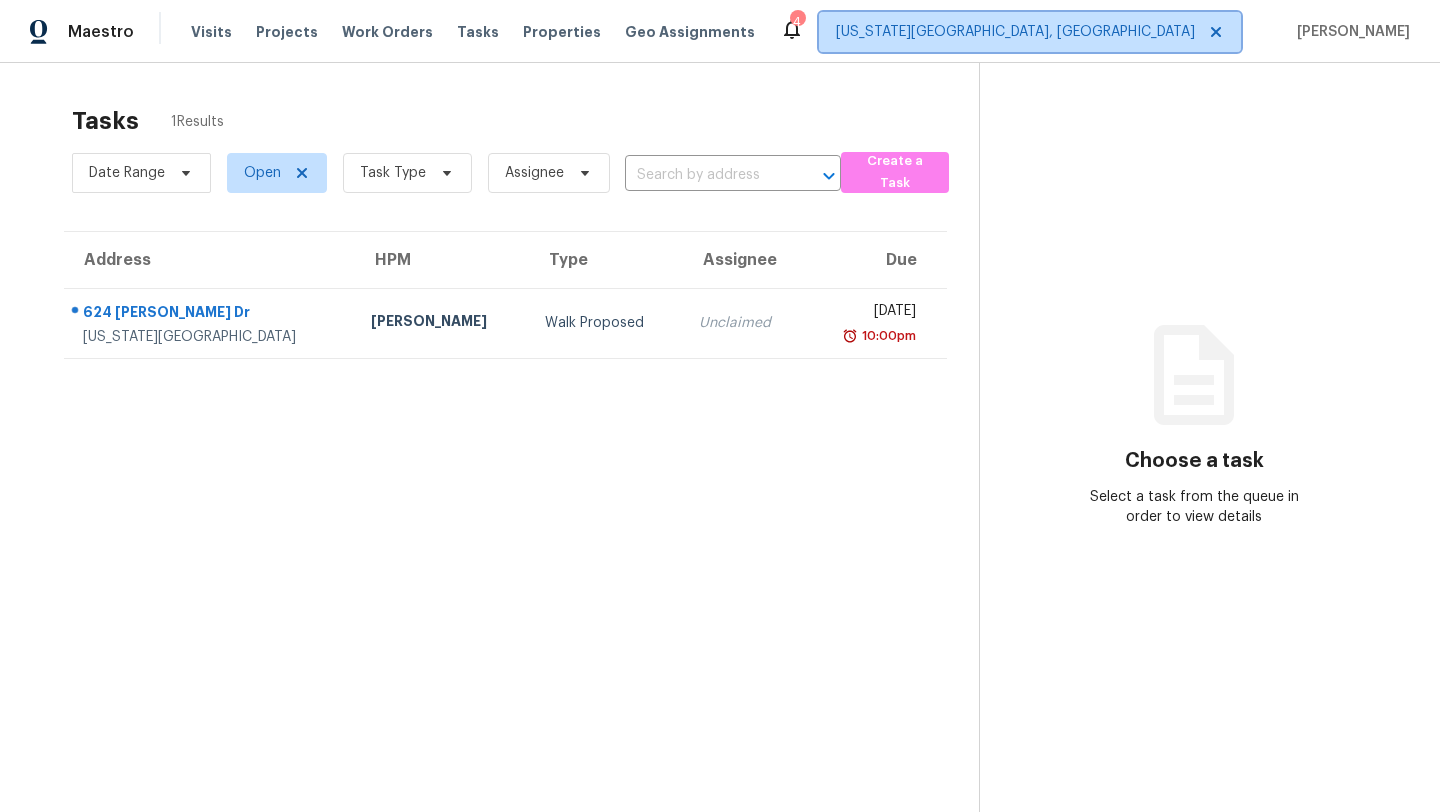 click on "[US_STATE][GEOGRAPHIC_DATA], [GEOGRAPHIC_DATA]" at bounding box center [1015, 32] 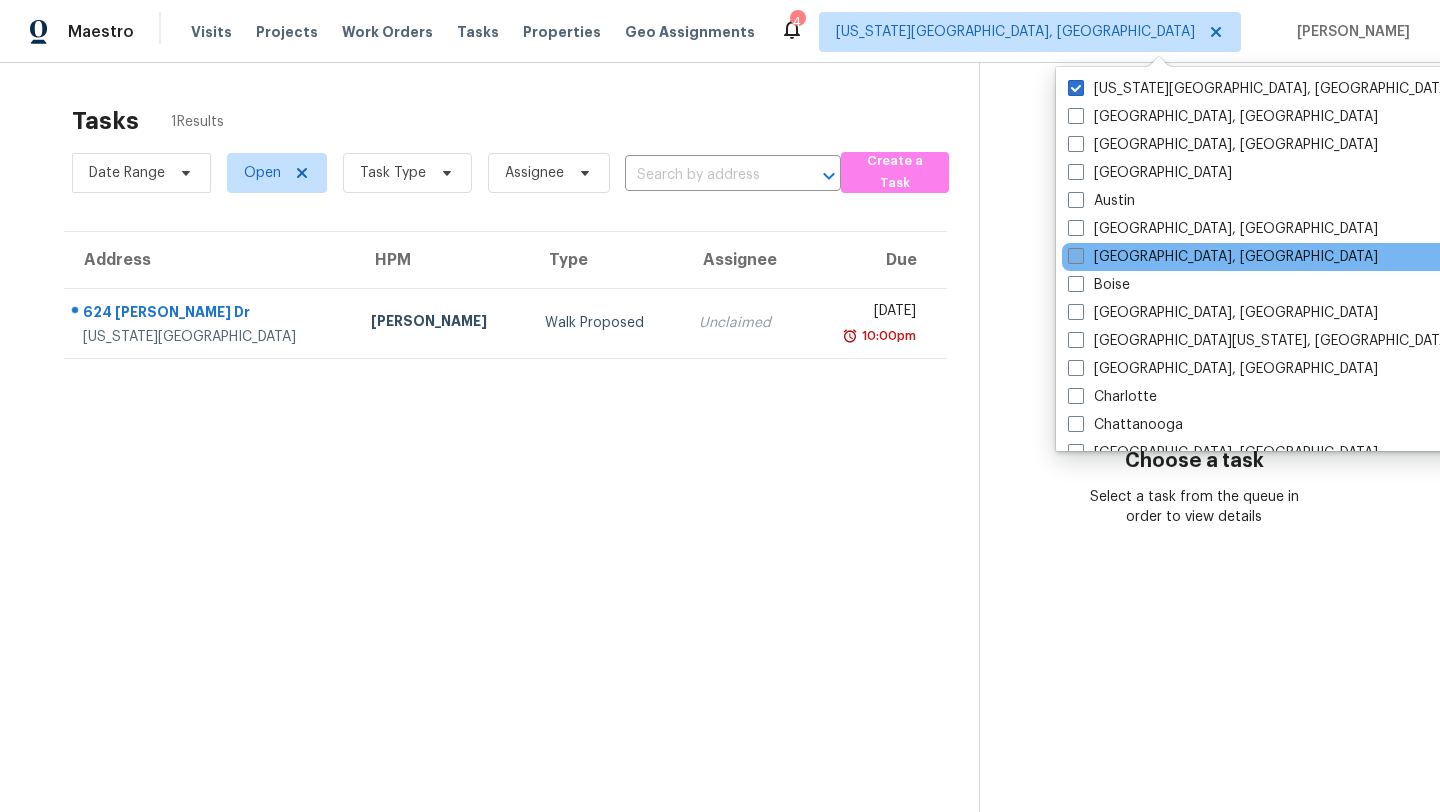 scroll, scrollTop: 421, scrollLeft: 0, axis: vertical 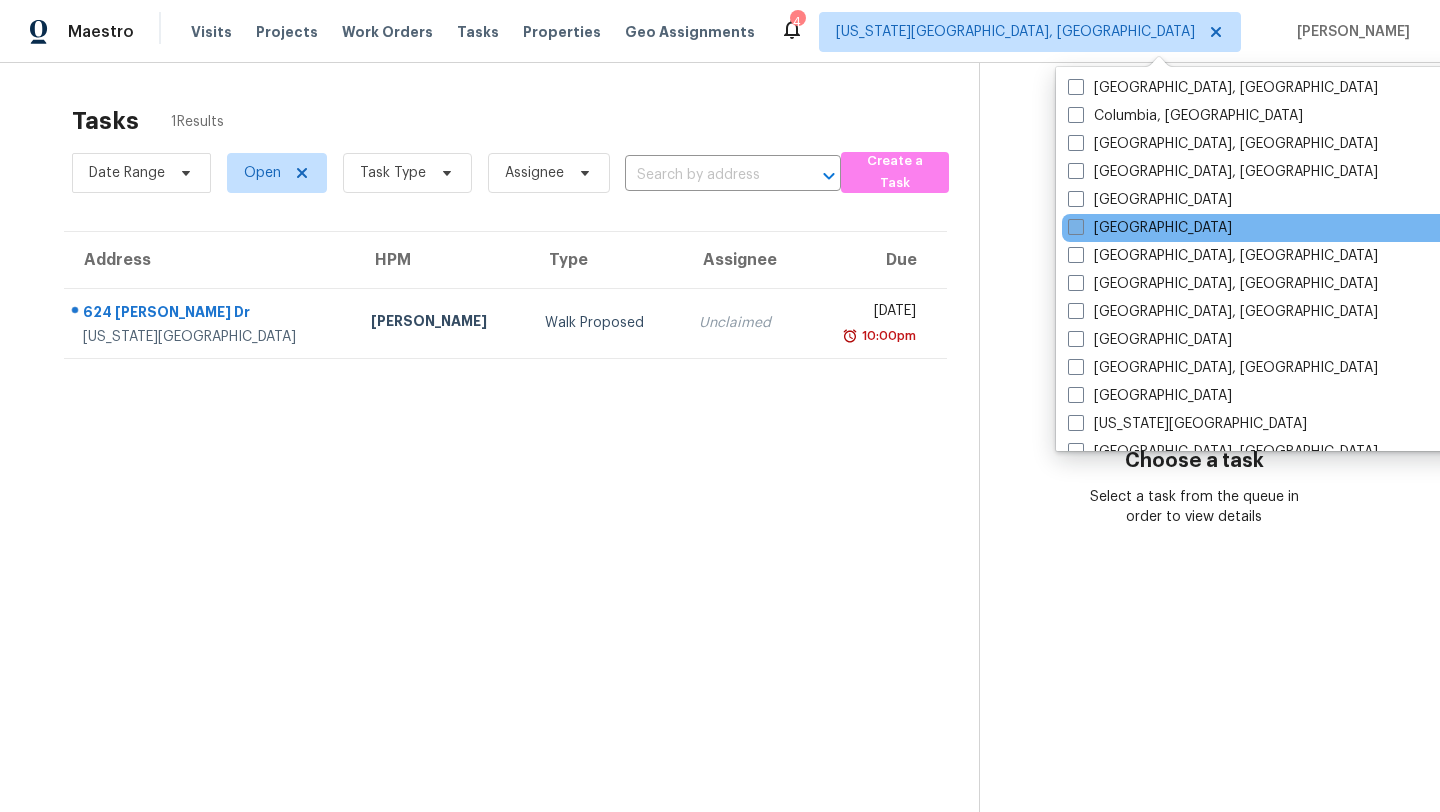 click at bounding box center [1076, 227] 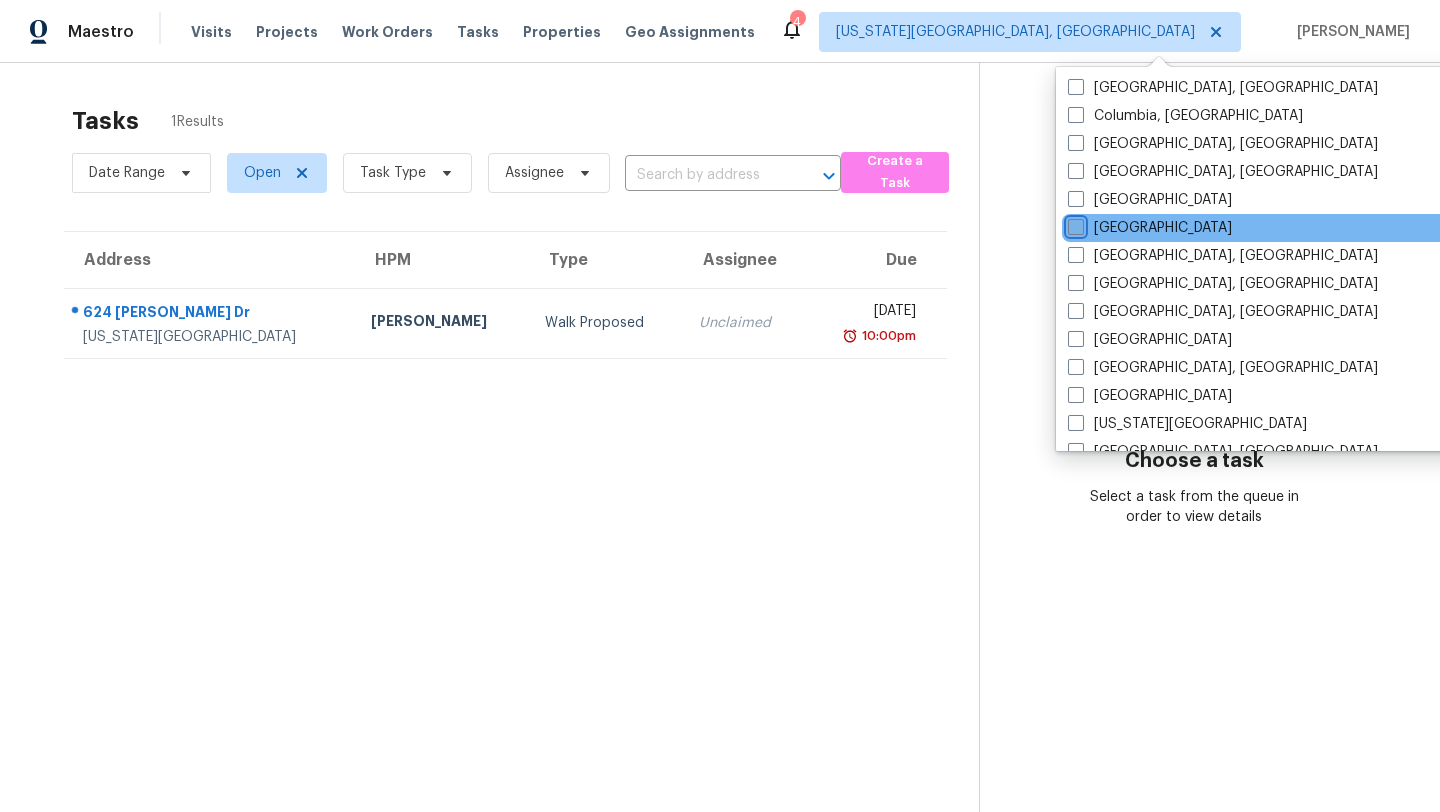 click on "[GEOGRAPHIC_DATA]" at bounding box center [1074, 224] 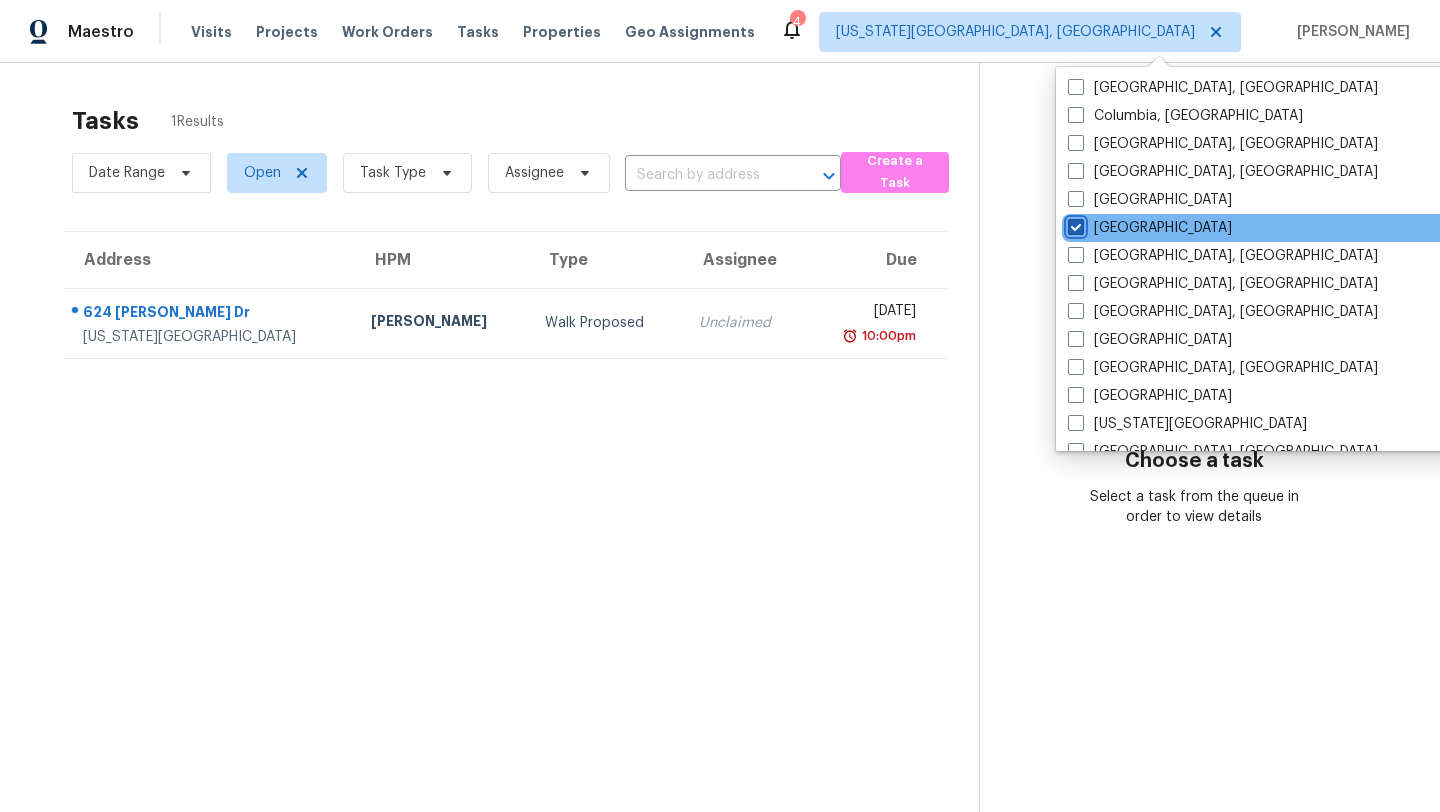 checkbox on "true" 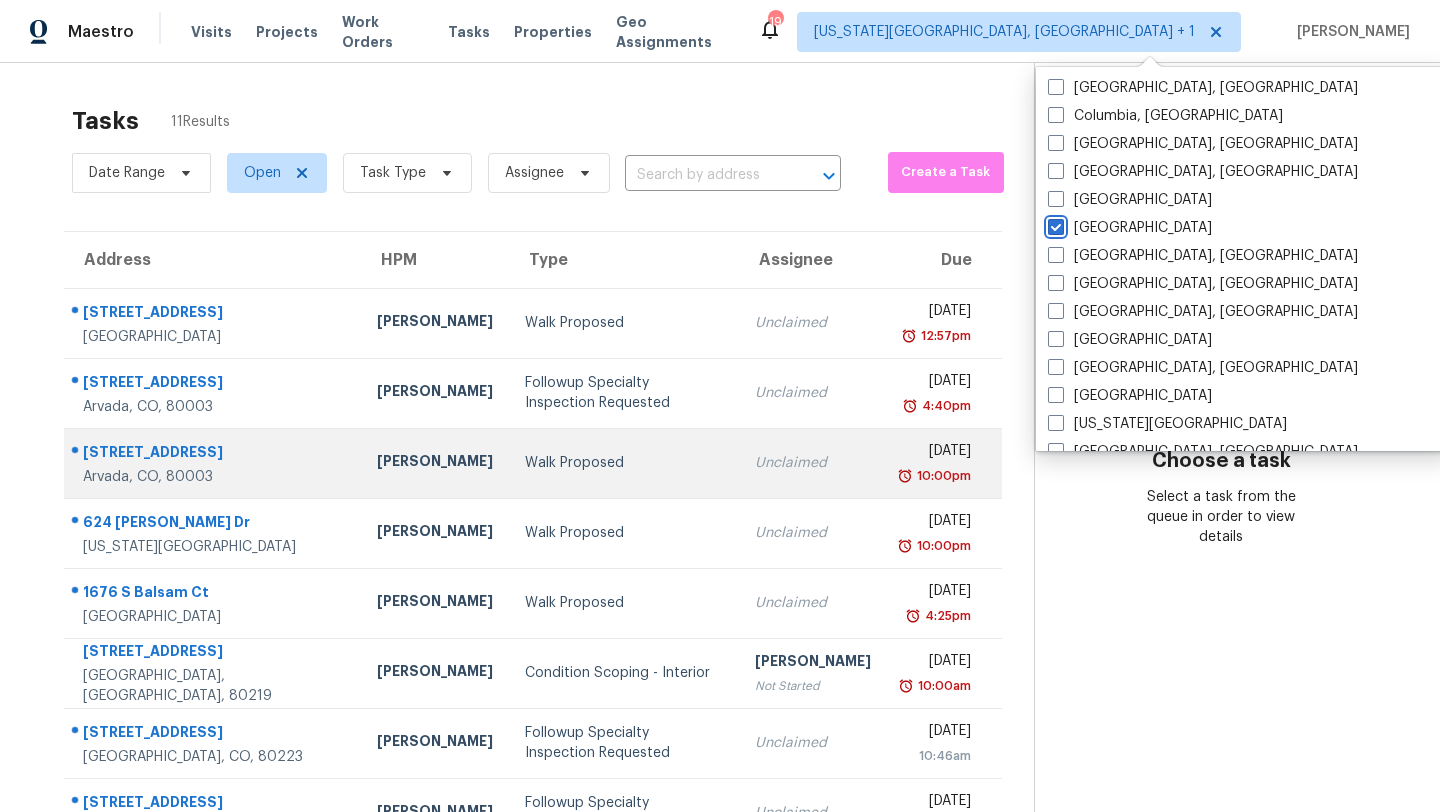scroll, scrollTop: 229, scrollLeft: 0, axis: vertical 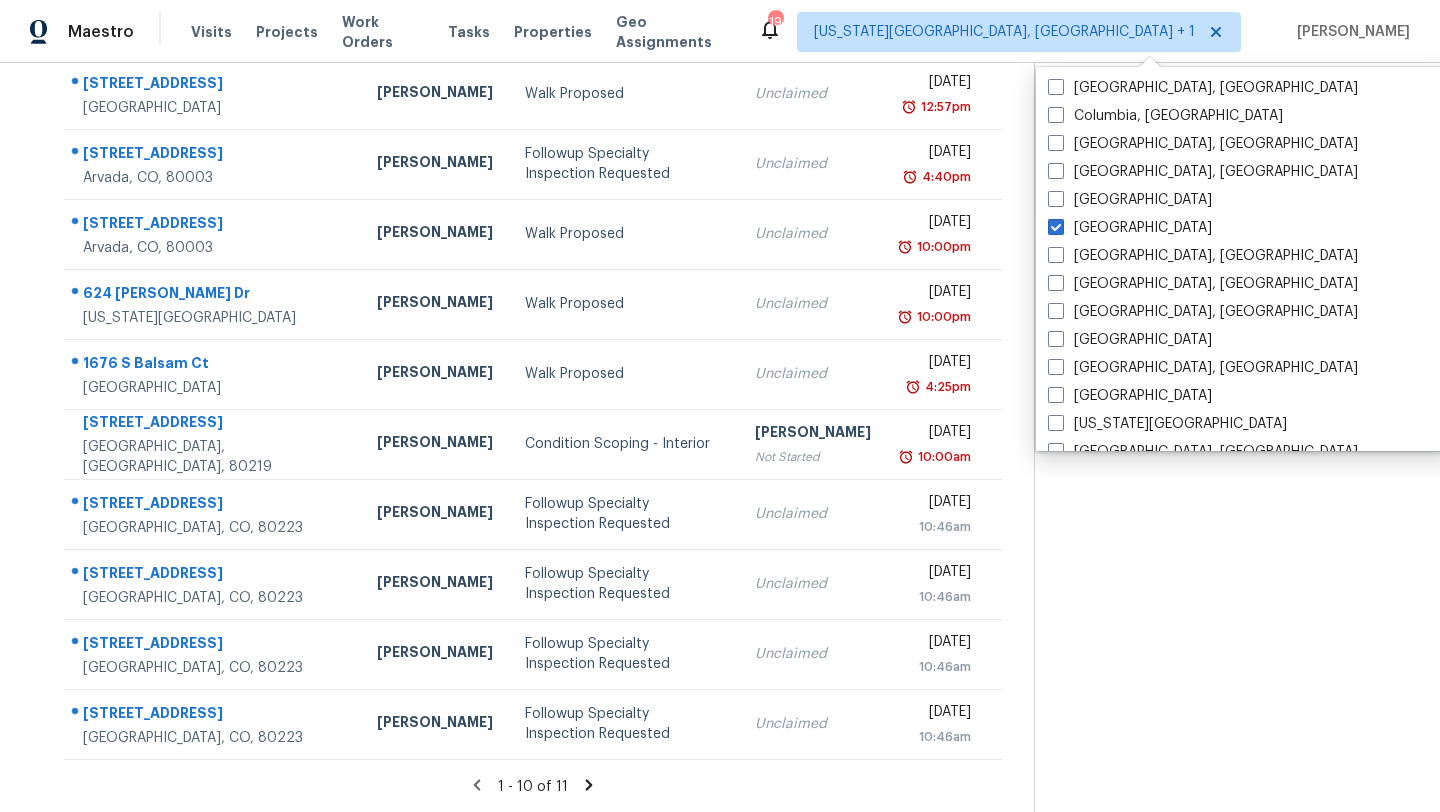 click 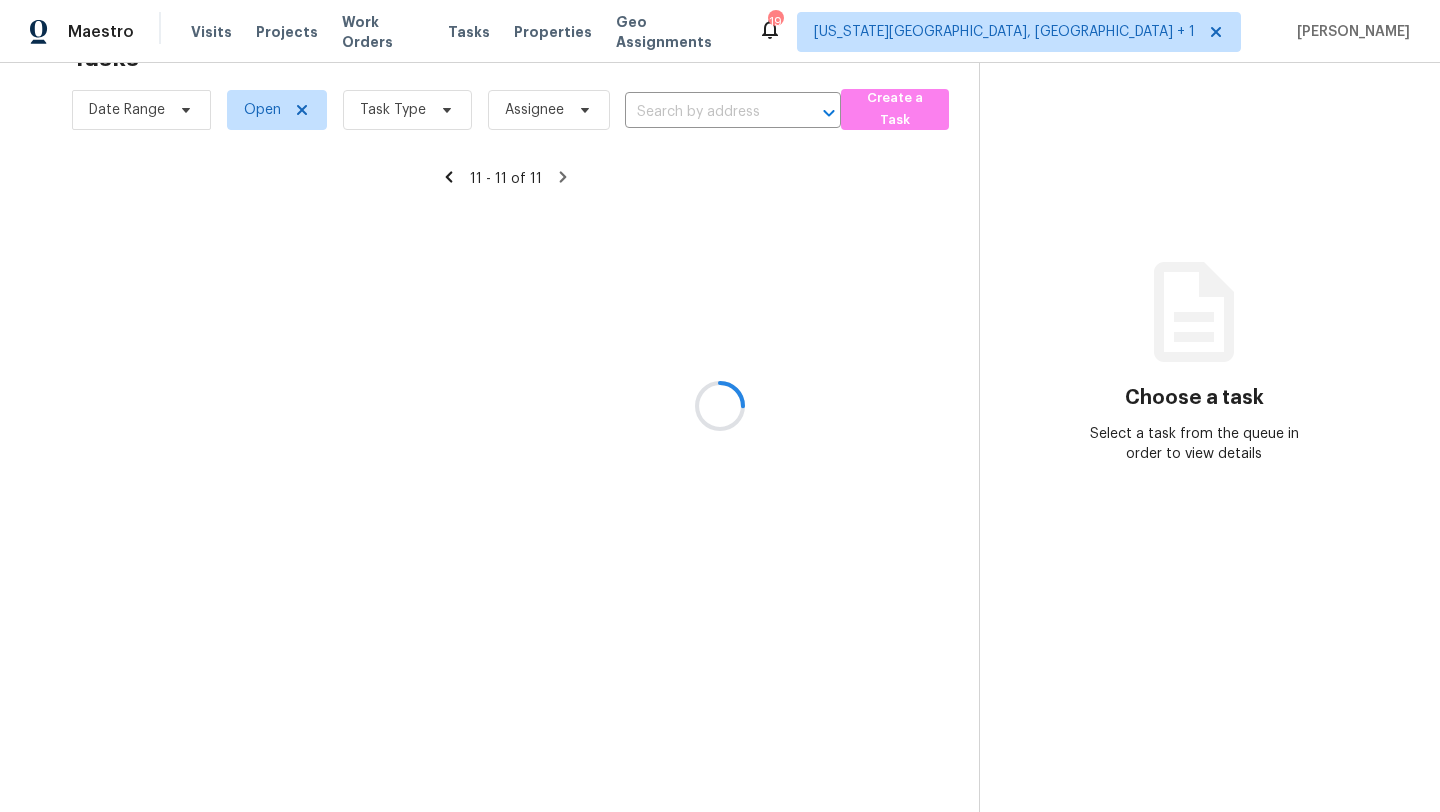scroll, scrollTop: 63, scrollLeft: 0, axis: vertical 